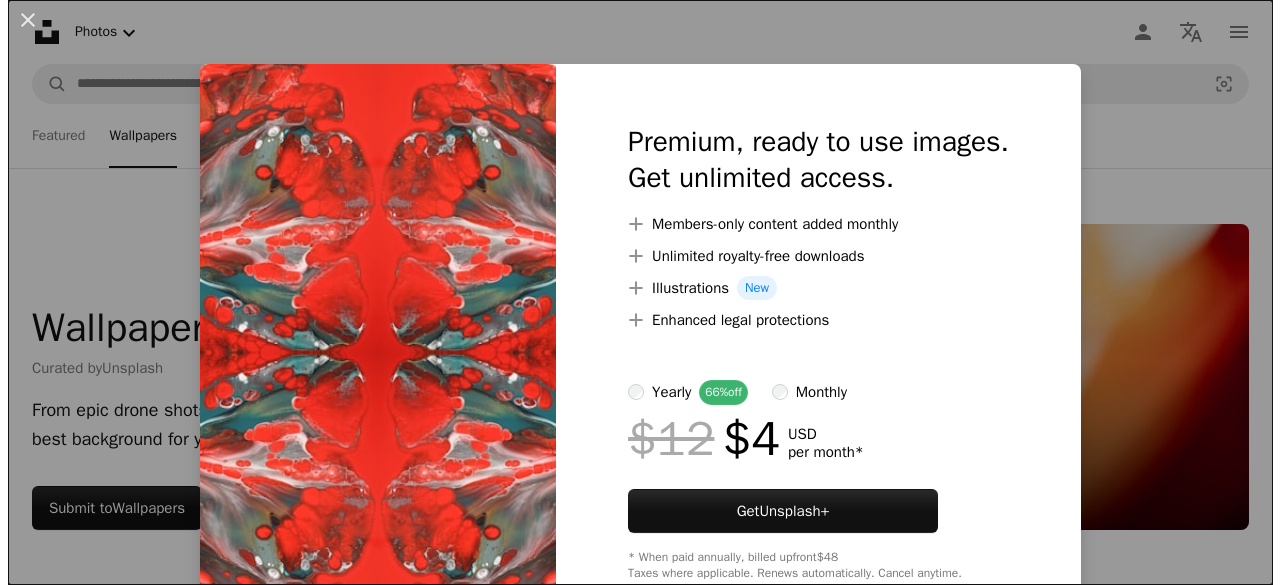 scroll, scrollTop: 1100, scrollLeft: 0, axis: vertical 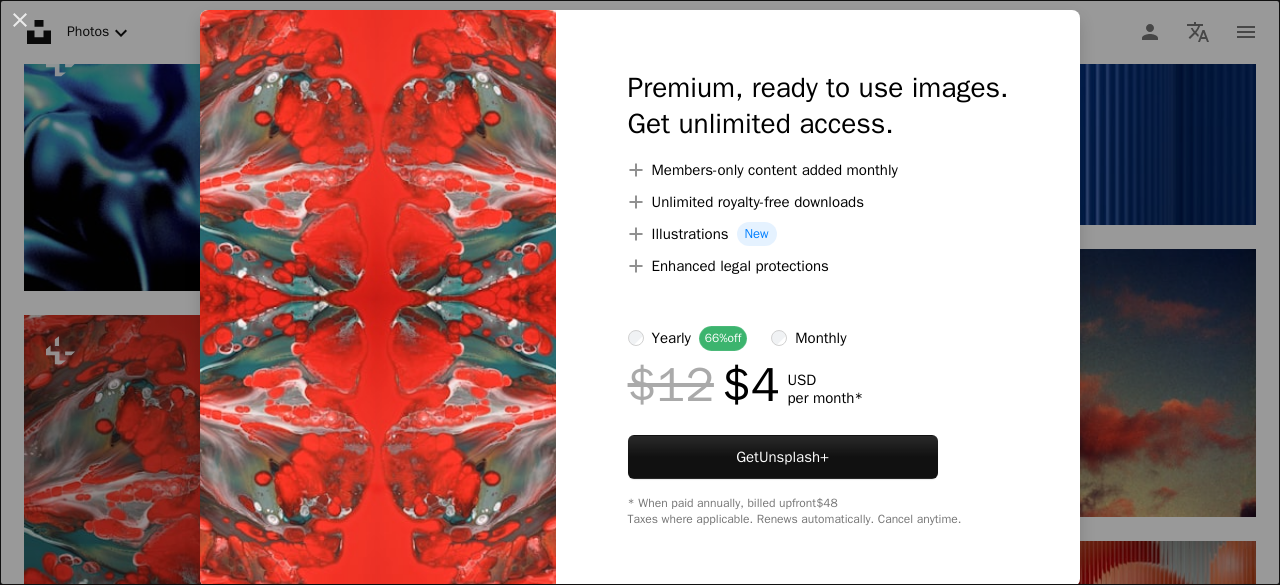 click on "An X shape Premium, ready to use images. Get unlimited access. A plus sign Members-only content added monthly A plus sign Unlimited royalty-free downloads A plus sign Illustrations  New A plus sign Enhanced legal protections yearly 66%  off monthly $12   $4 USD per month * Get  Unsplash+ * When paid annually, billed upfront  $48 Taxes where applicable. Renews automatically. Cancel anytime." at bounding box center [640, 292] 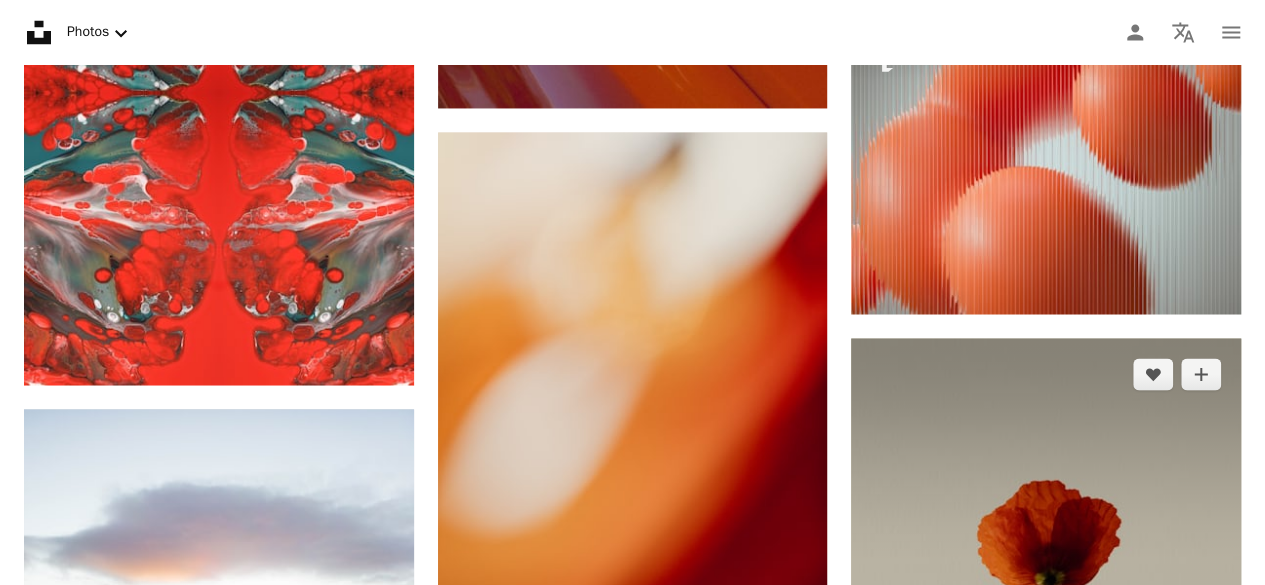 scroll, scrollTop: 1500, scrollLeft: 0, axis: vertical 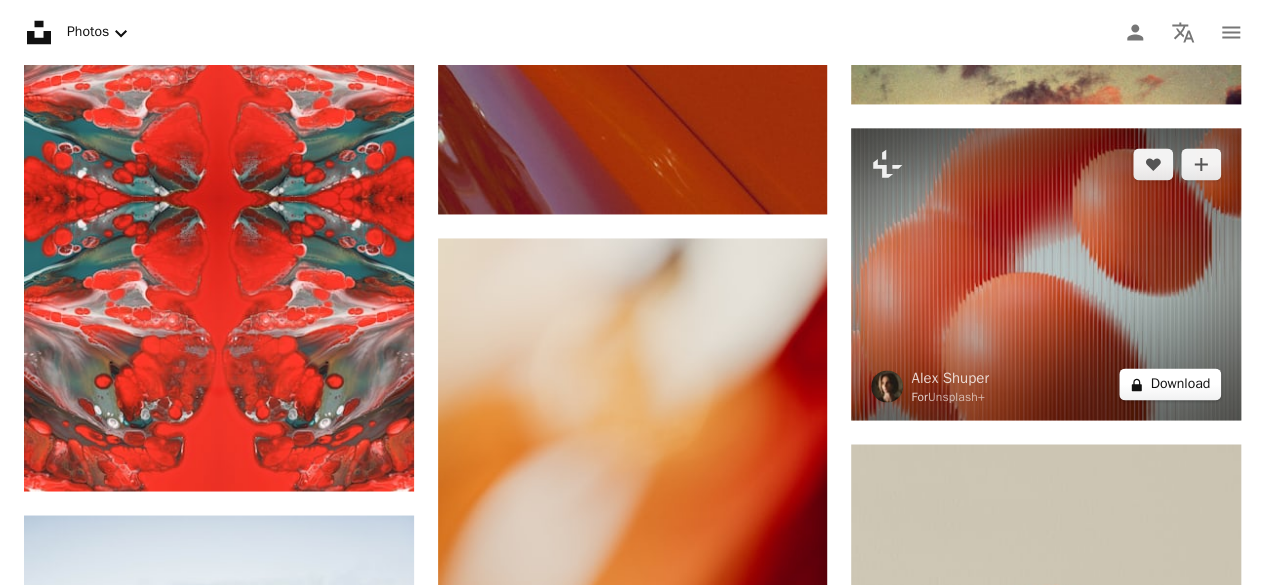 click on "A lock Download" at bounding box center (1170, 384) 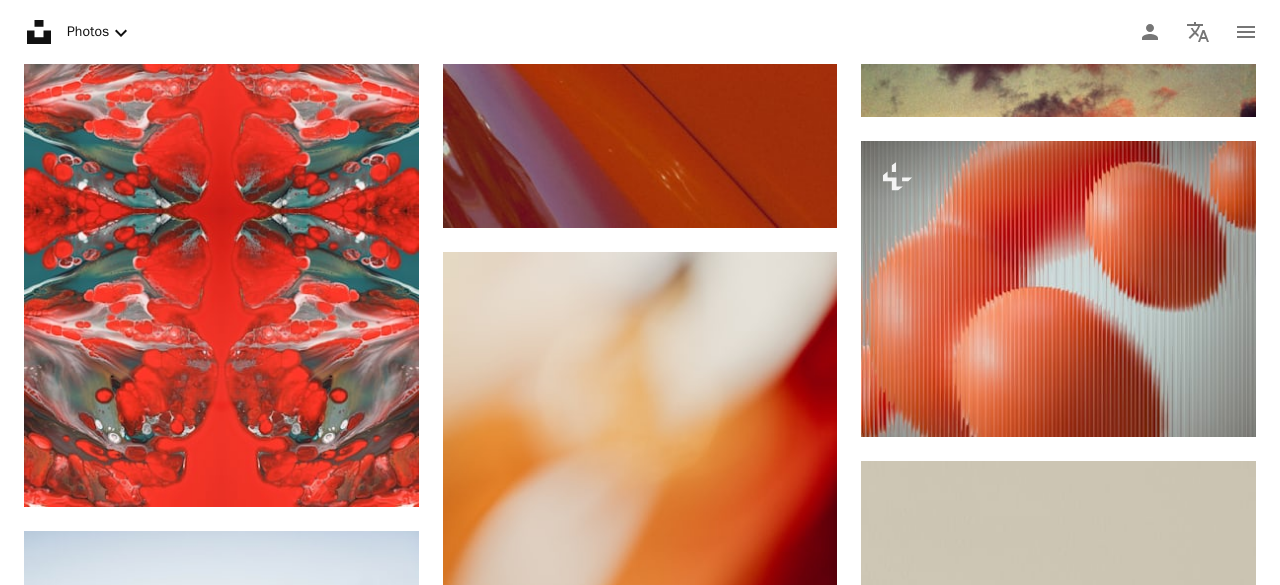 click on "An X shape Premium, ready to use images. Get unlimited access. A plus sign Members-only content added monthly A plus sign Unlimited royalty-free downloads A plus sign Illustrations  New A plus sign Enhanced legal protections yearly 66%  off monthly $12   $4 USD per month * Get  Unsplash+ * When paid annually, billed upfront  $48 Taxes where applicable. Renews automatically. Cancel anytime." at bounding box center (640, 5247) 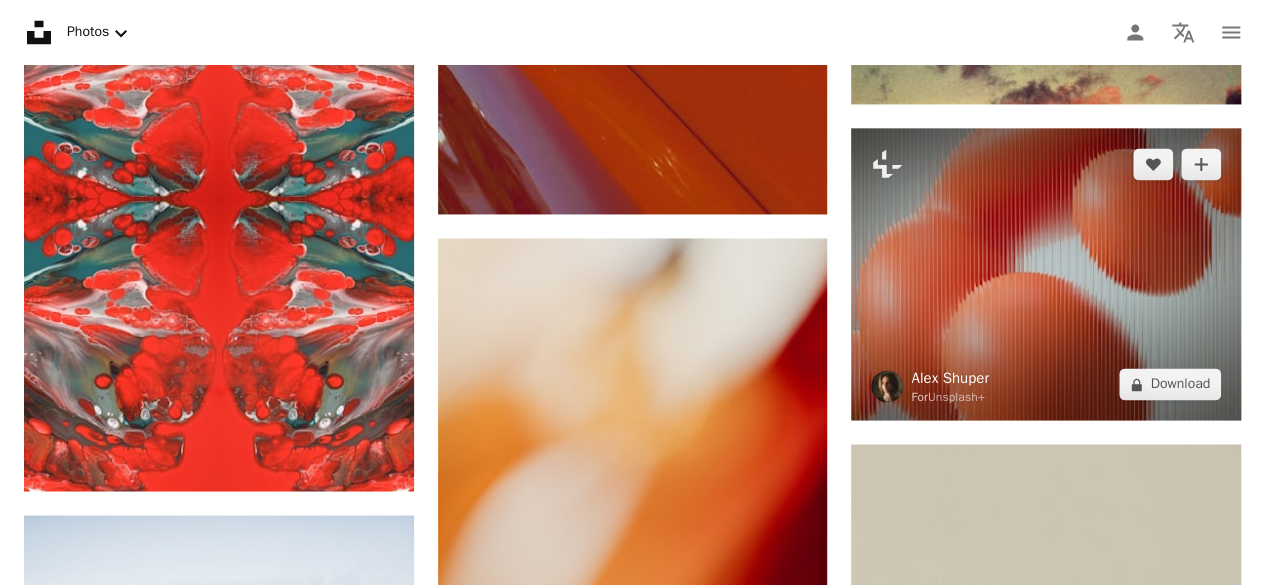 click on "Alex Shuper" at bounding box center [950, 378] 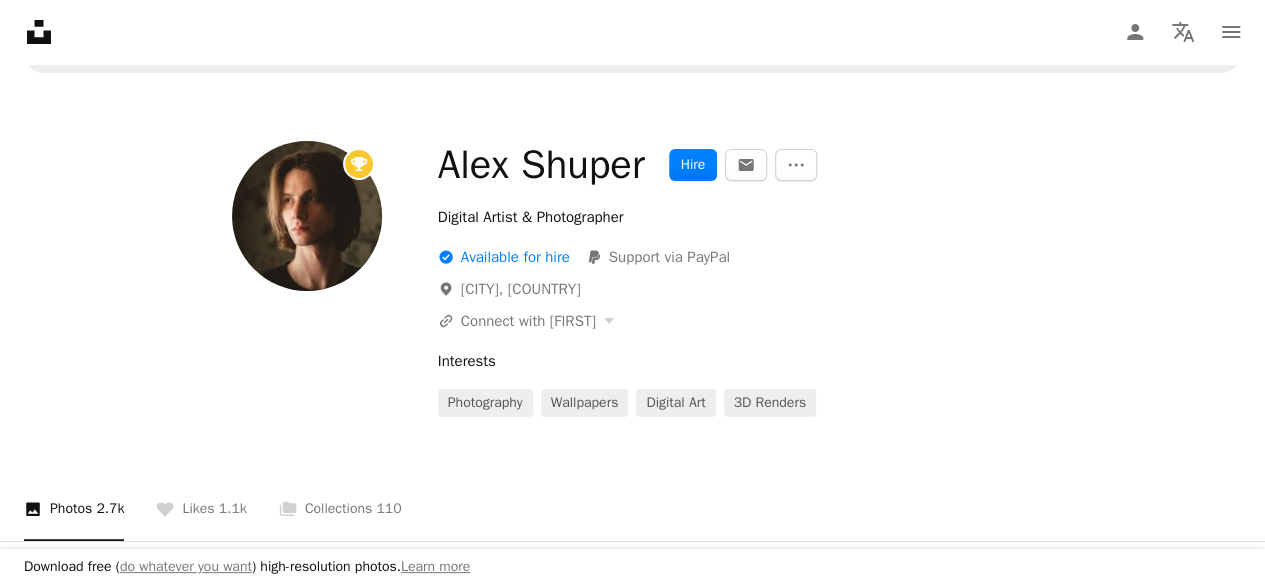 scroll, scrollTop: 0, scrollLeft: 0, axis: both 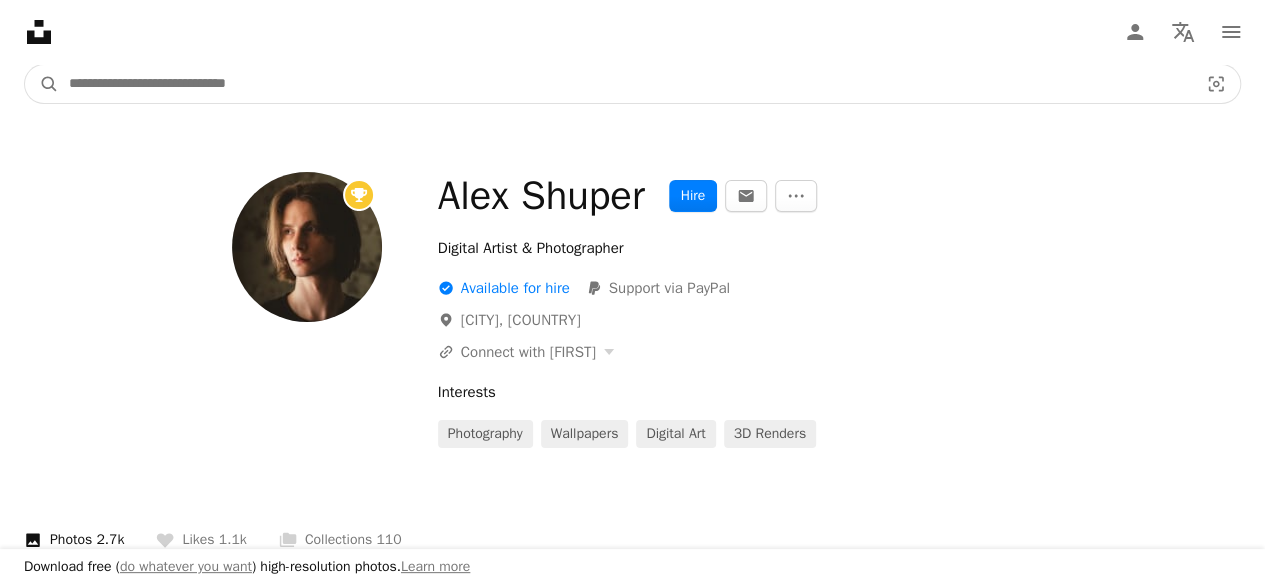 click at bounding box center [625, 84] 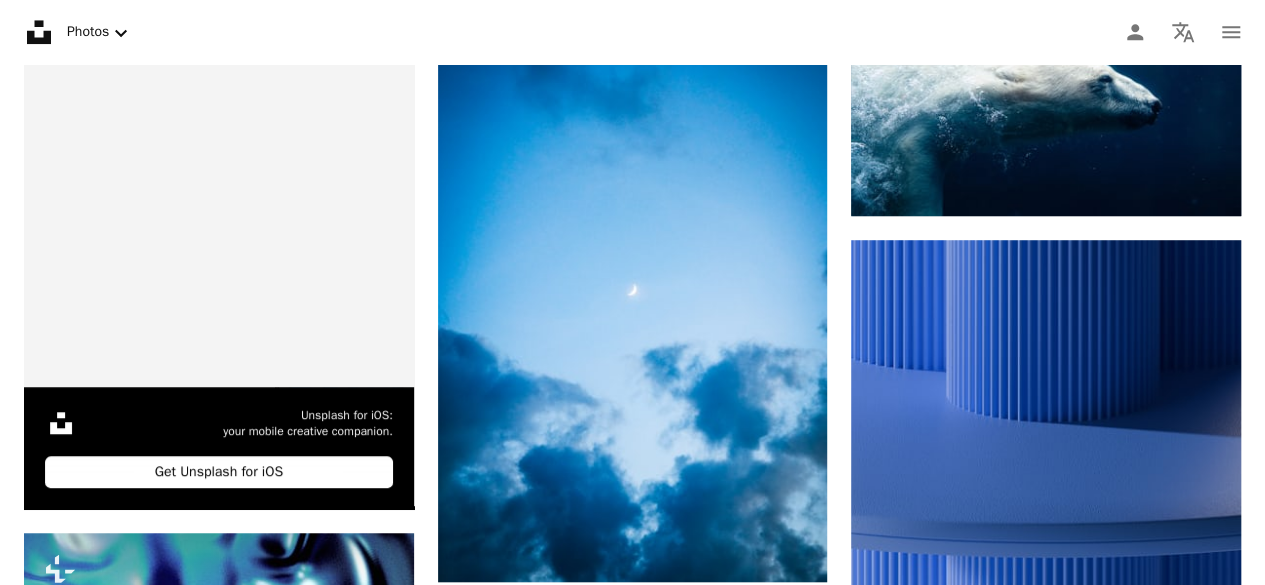 scroll, scrollTop: 400, scrollLeft: 0, axis: vertical 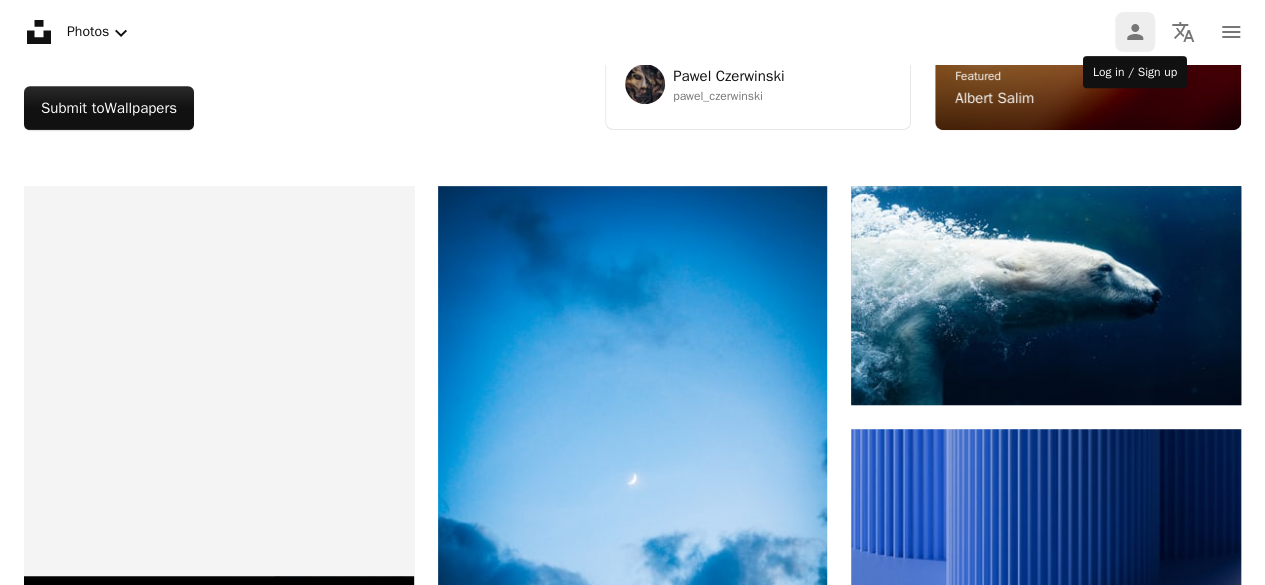 click on "Person" 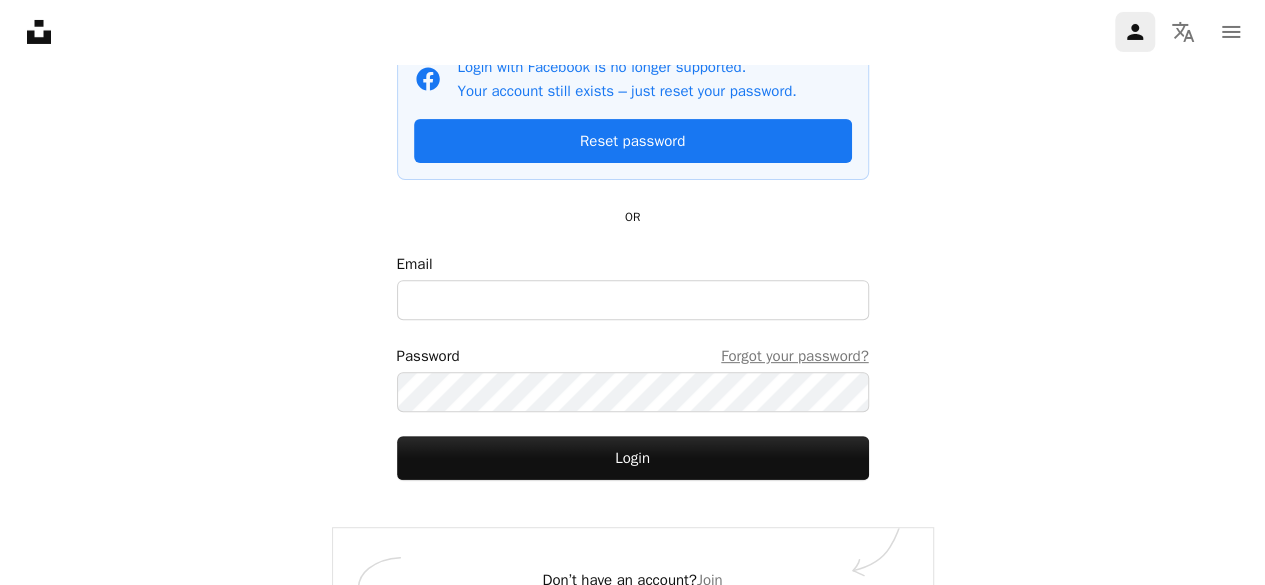 scroll, scrollTop: 276, scrollLeft: 0, axis: vertical 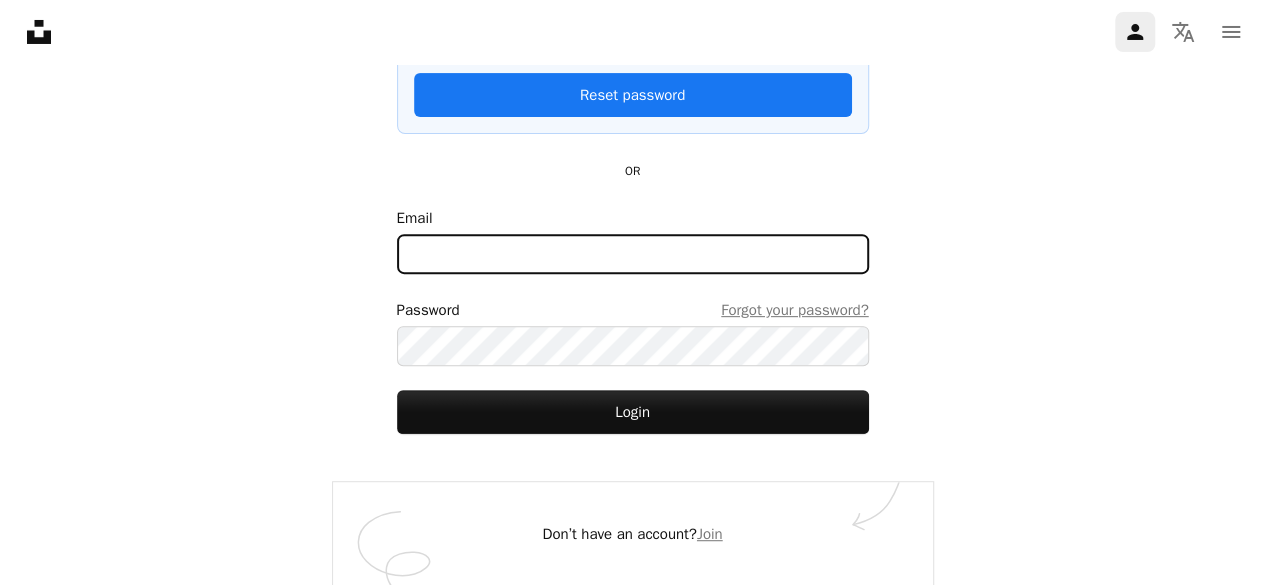 click on "Email" at bounding box center [633, 254] 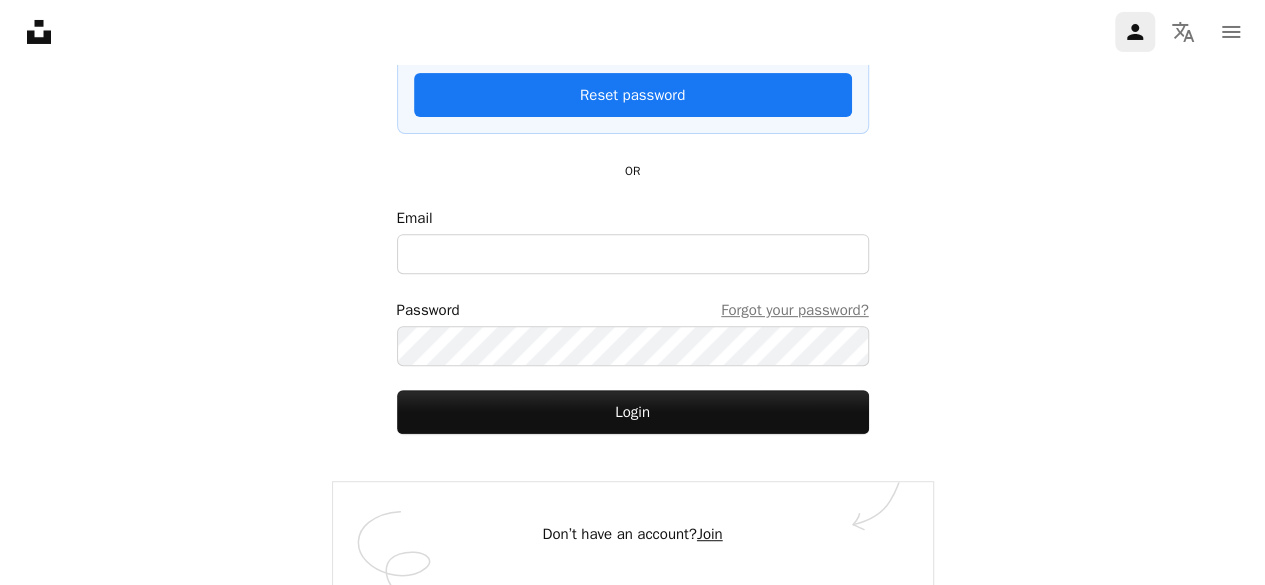 click on "Join" at bounding box center [710, 534] 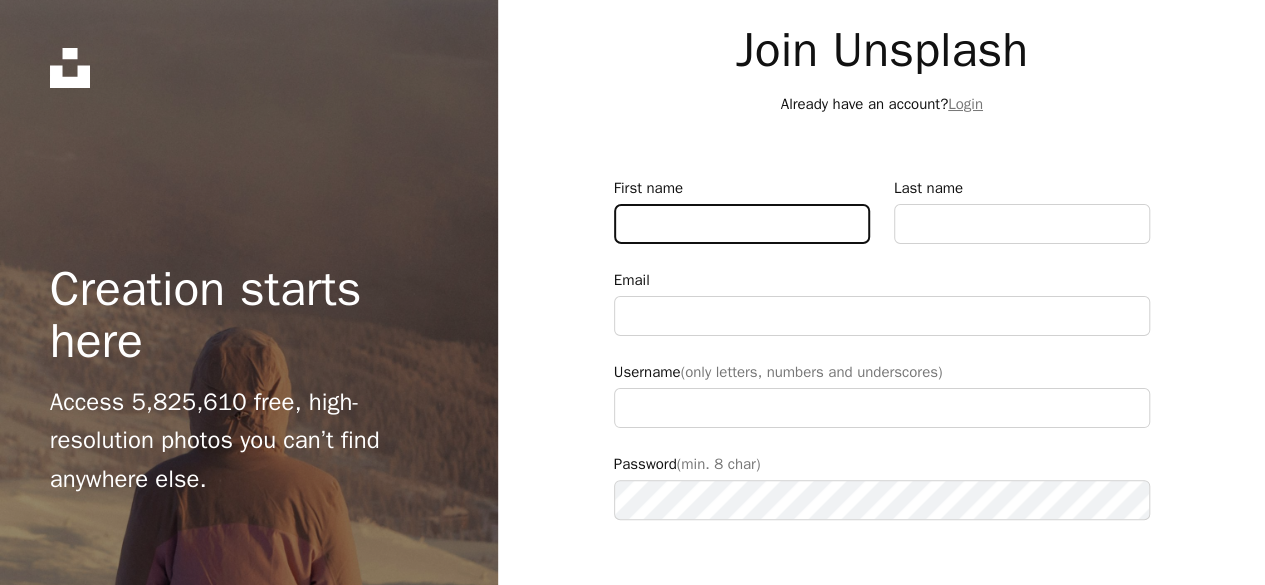 click on "First name" at bounding box center [742, 224] 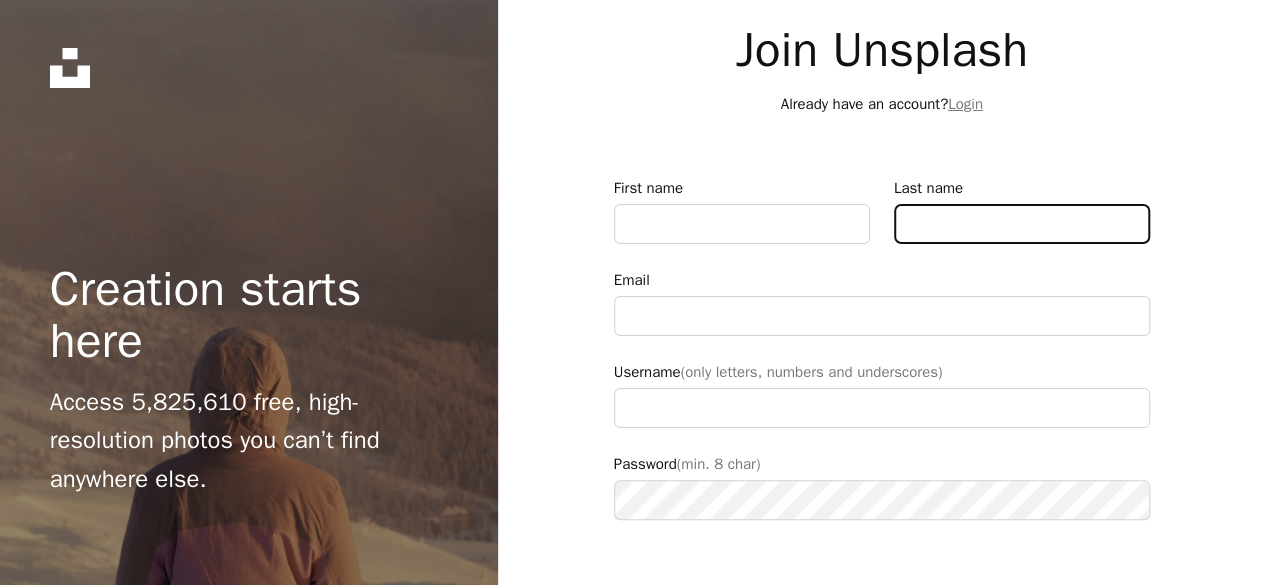 click on "Last name" at bounding box center [1022, 224] 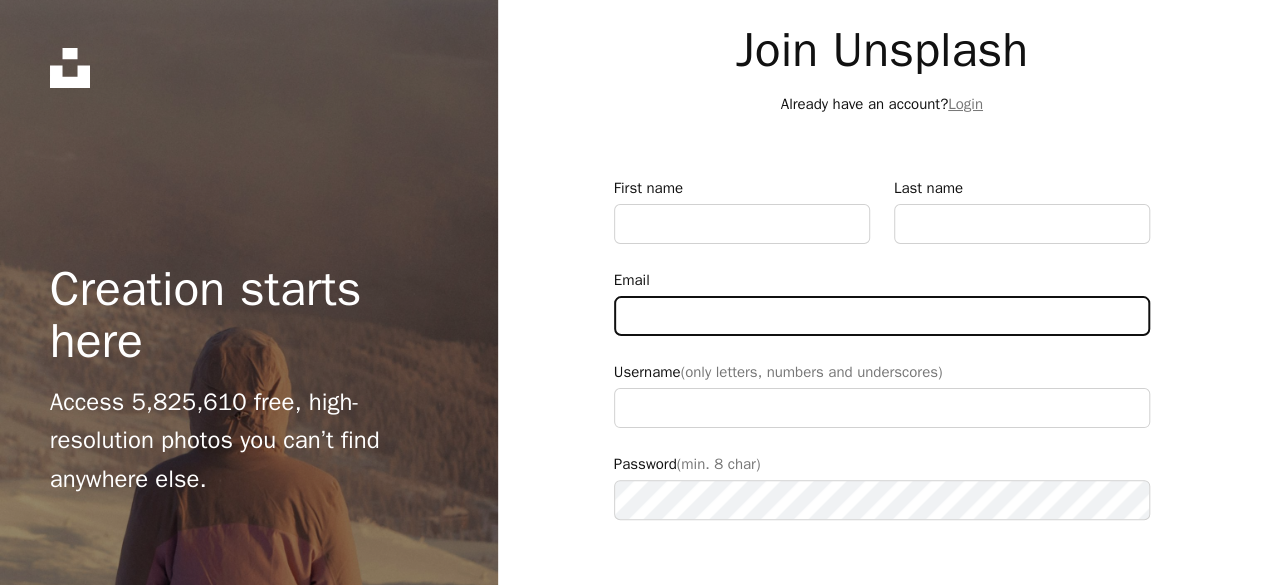 click on "Email" at bounding box center [882, 316] 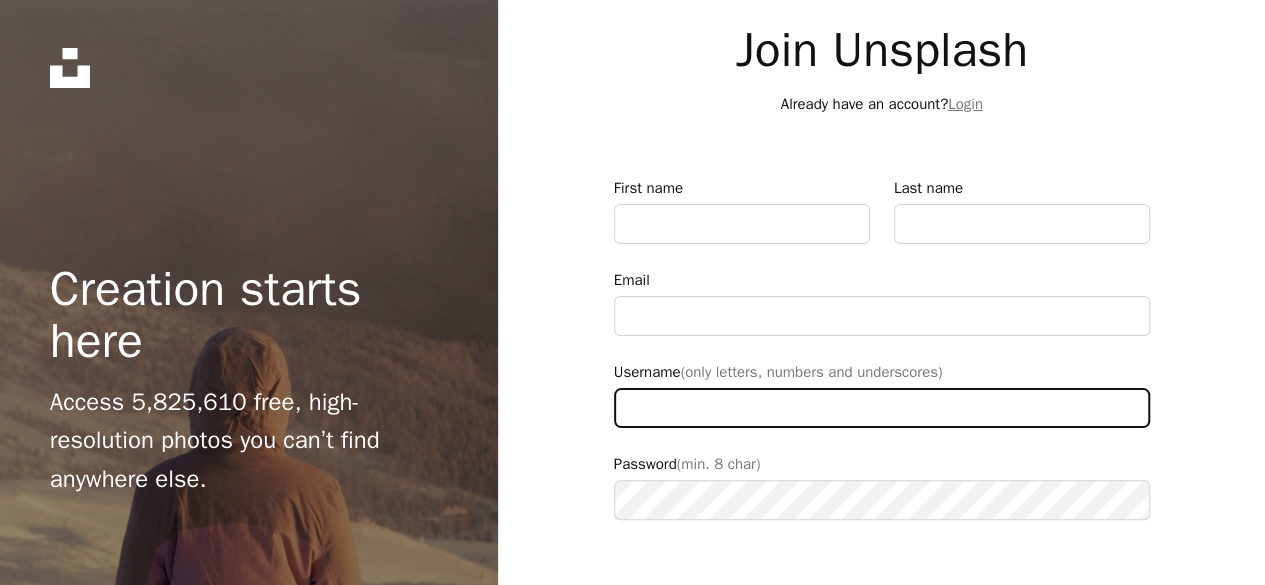 type on "**********" 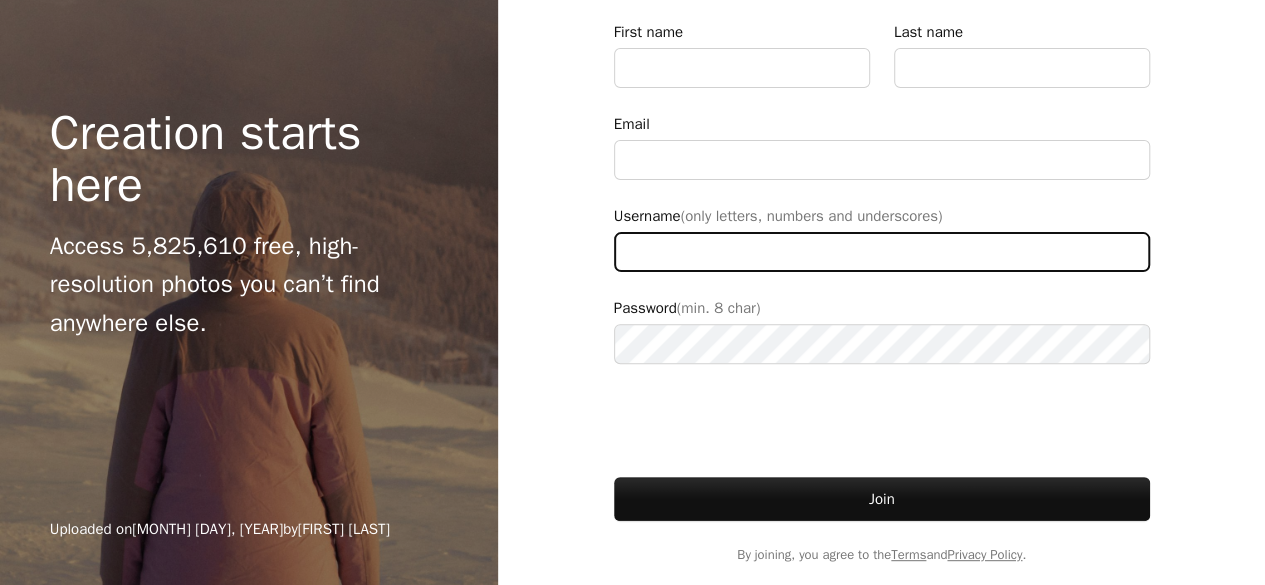 scroll, scrollTop: 159, scrollLeft: 0, axis: vertical 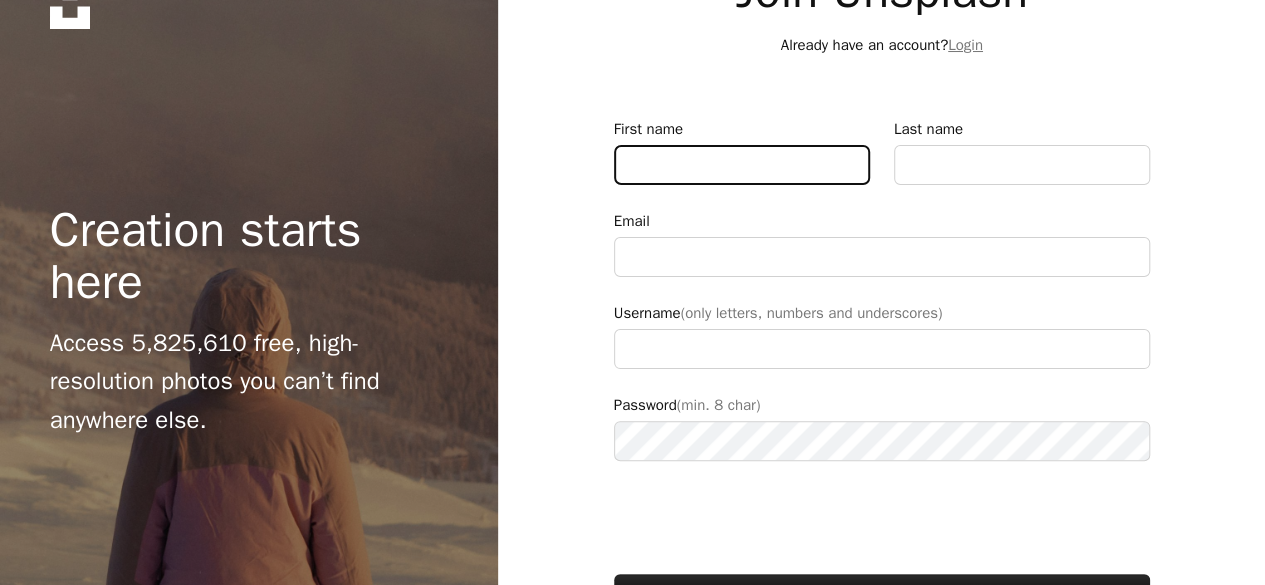 click on "First name" at bounding box center [742, 165] 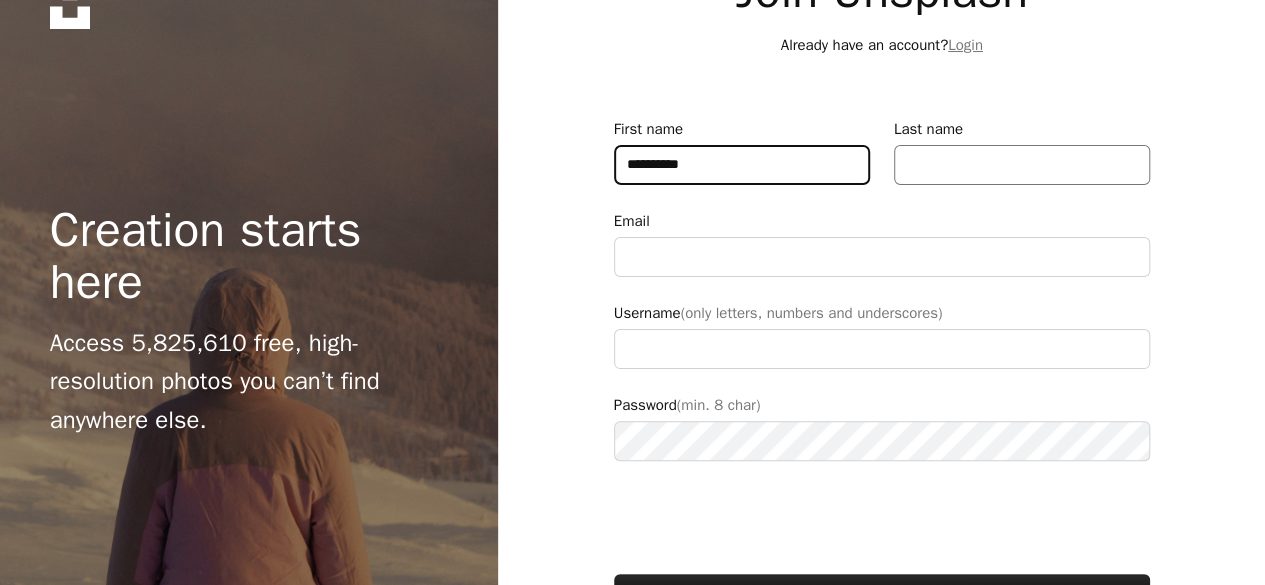 type on "**********" 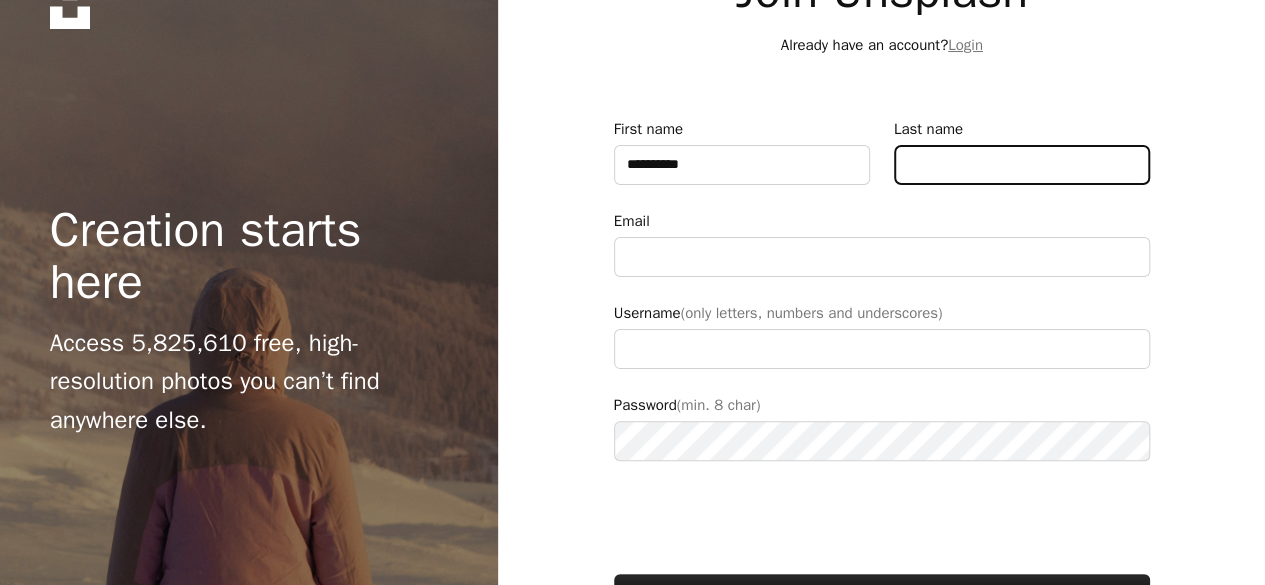 click on "Last name" at bounding box center [1022, 165] 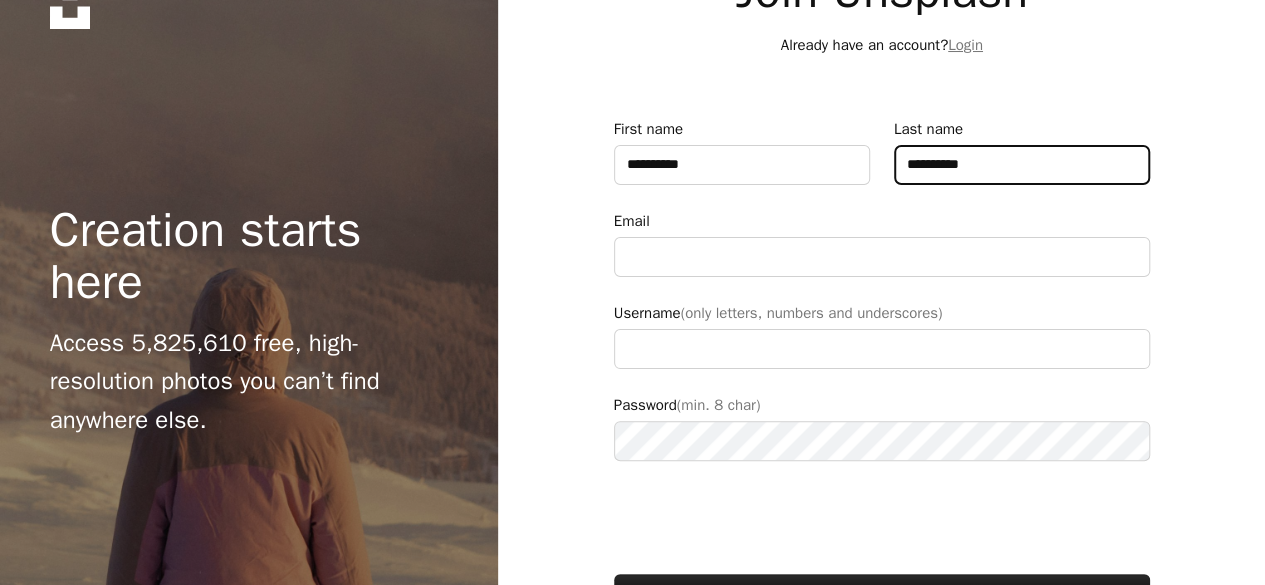 drag, startPoint x: 936, startPoint y: 159, endPoint x: 905, endPoint y: 168, distance: 32.280025 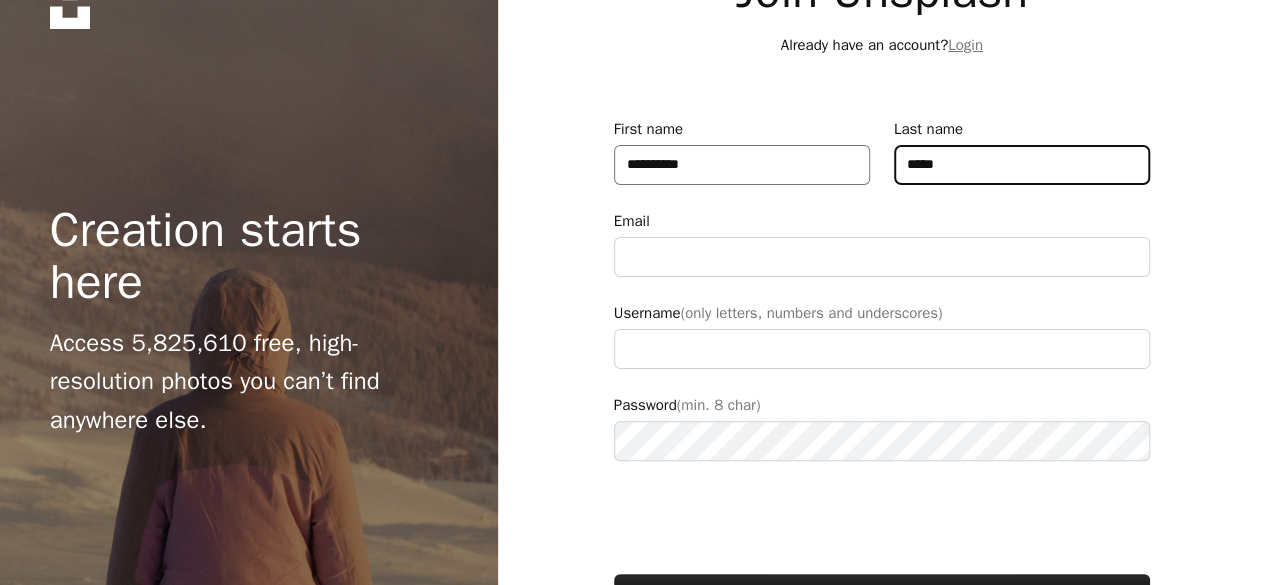 type on "*****" 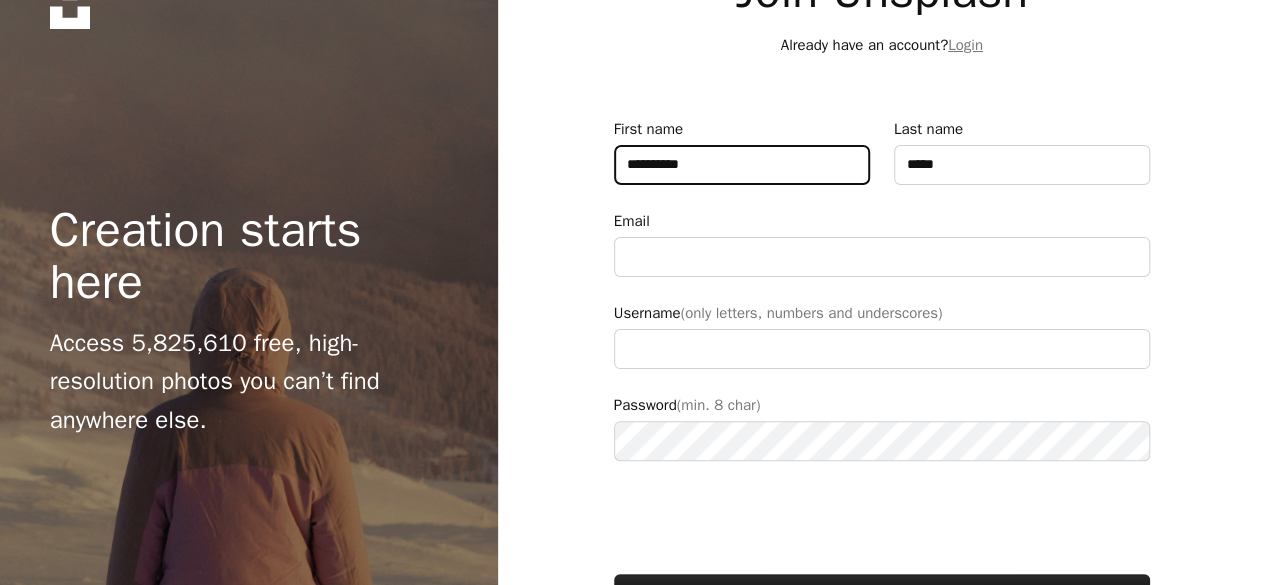 drag, startPoint x: 716, startPoint y: 162, endPoint x: 659, endPoint y: 163, distance: 57.00877 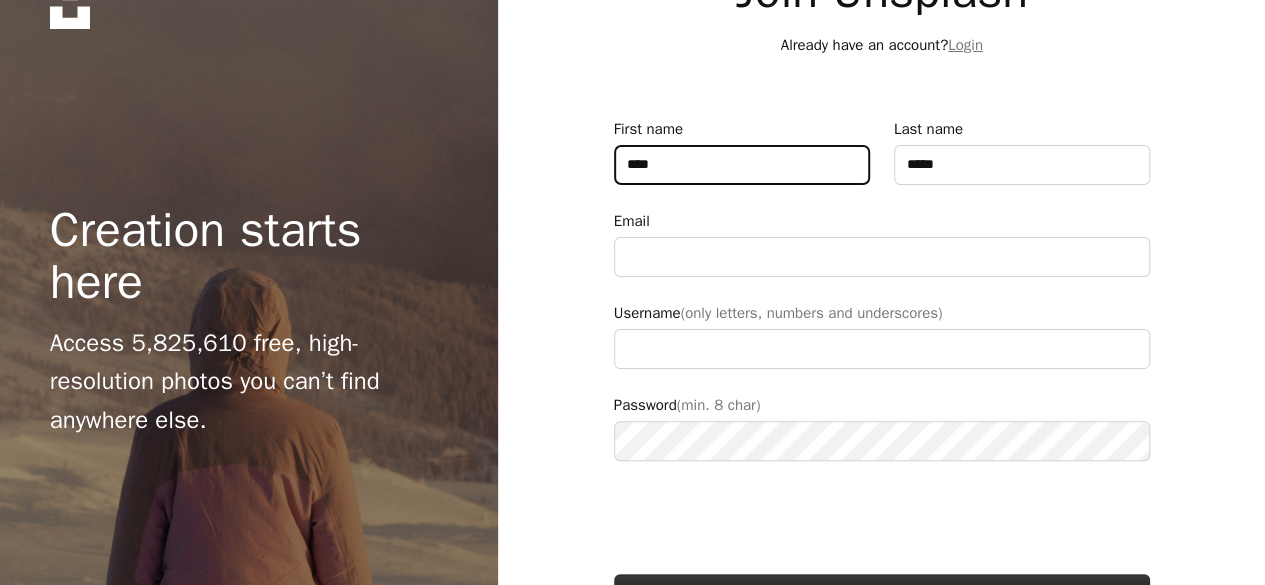 type on "****" 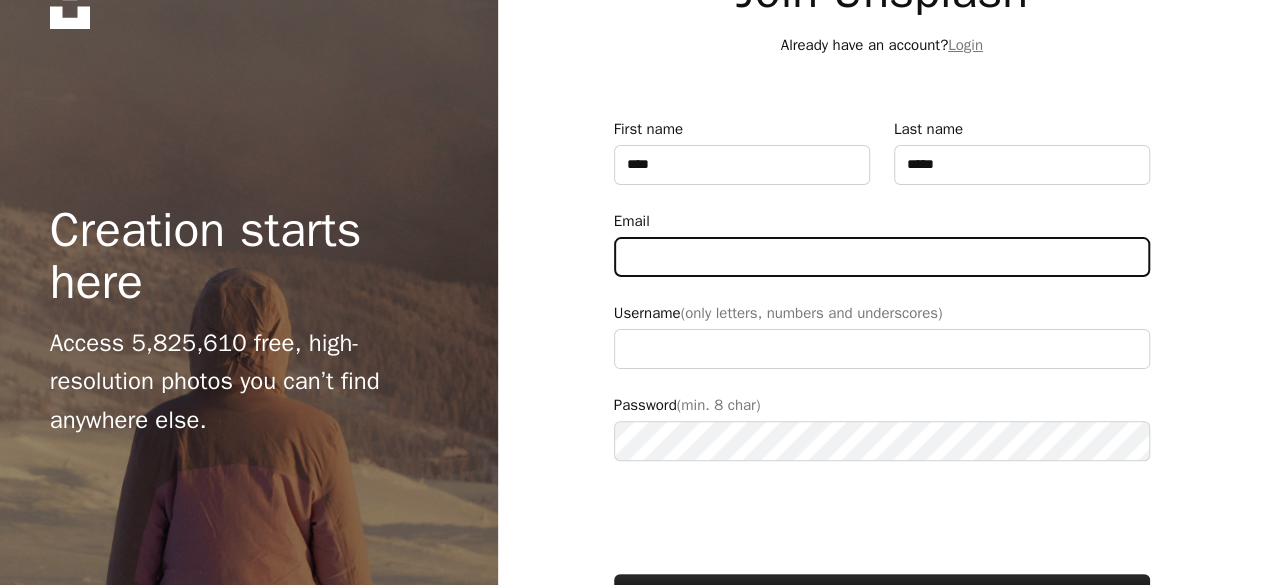 click on "Email" at bounding box center [882, 257] 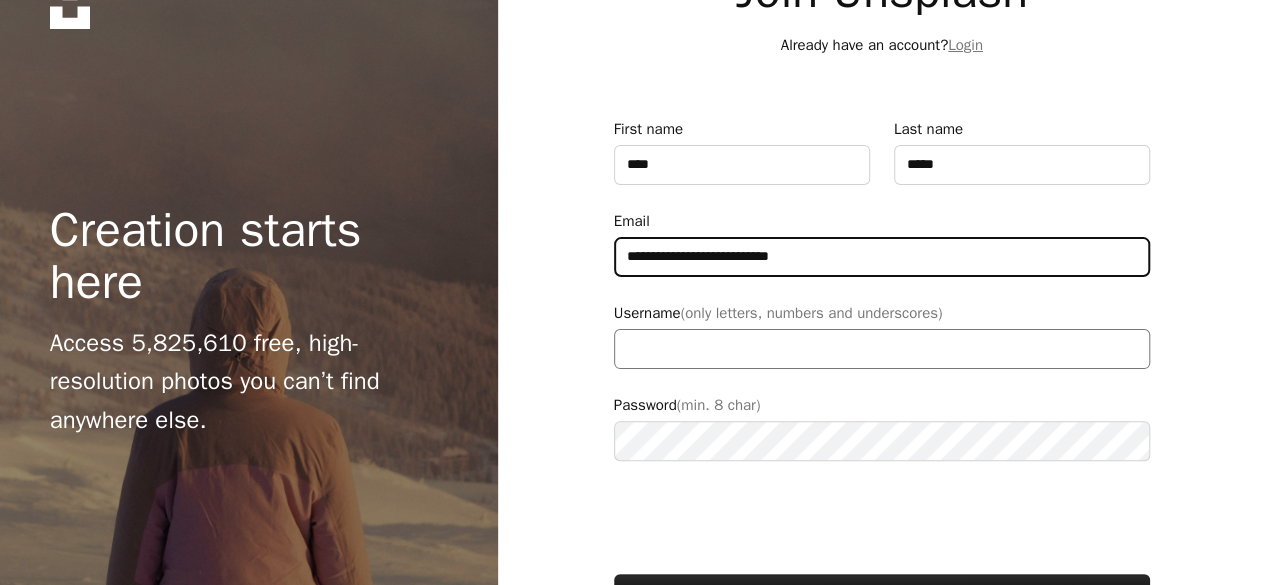 type on "**********" 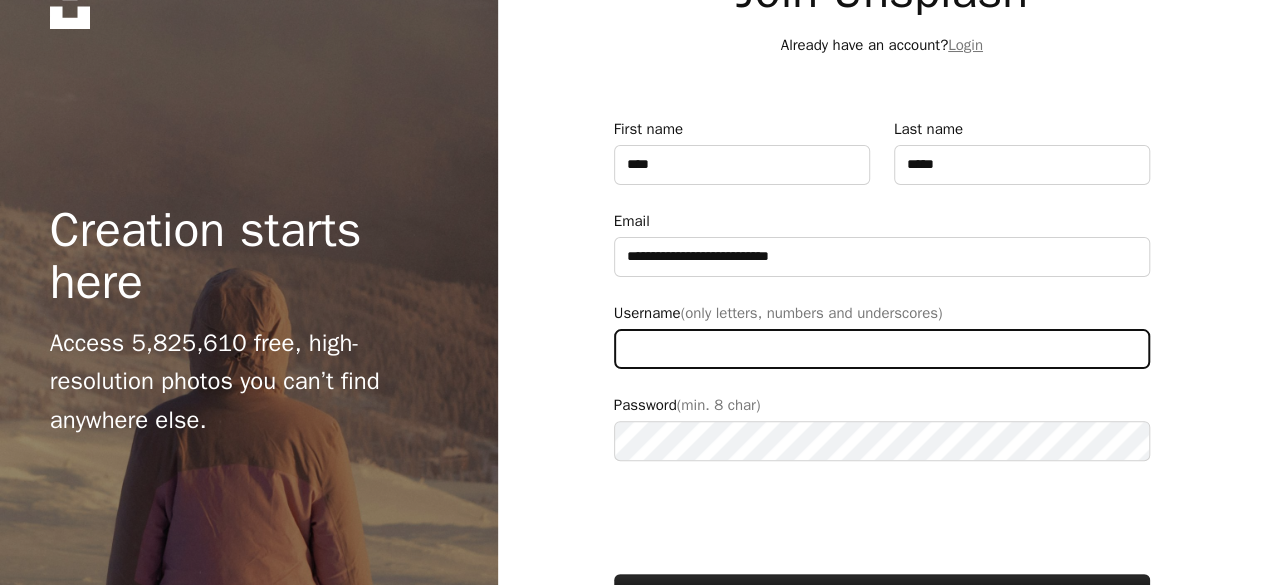 click on "Username  (only letters, numbers and underscores)" at bounding box center (882, 349) 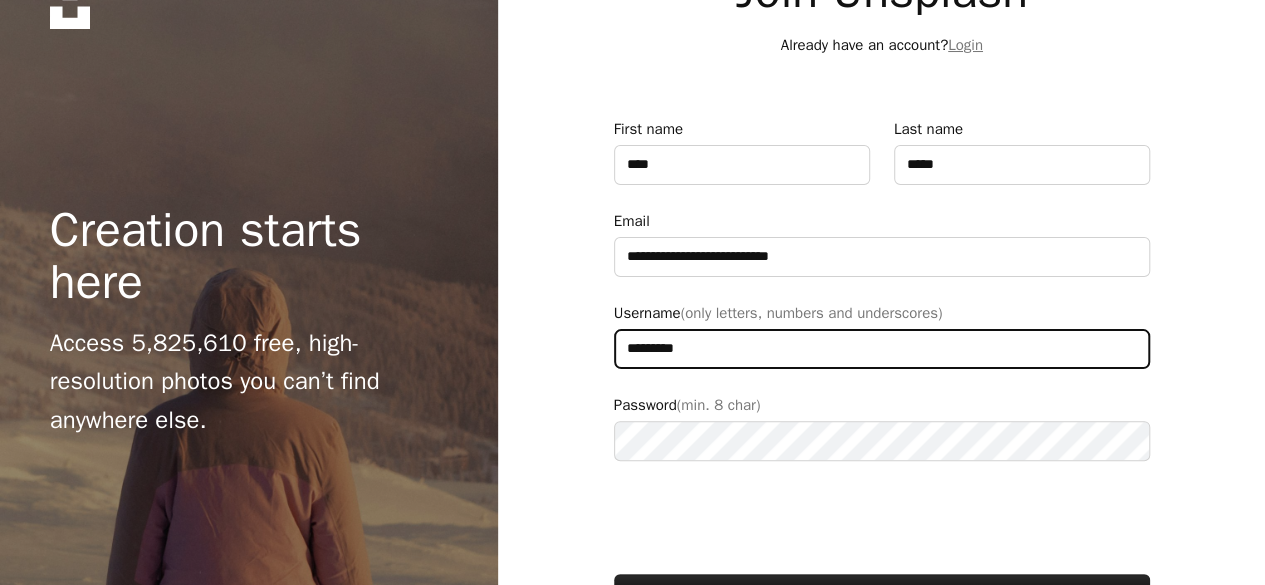 type on "*********" 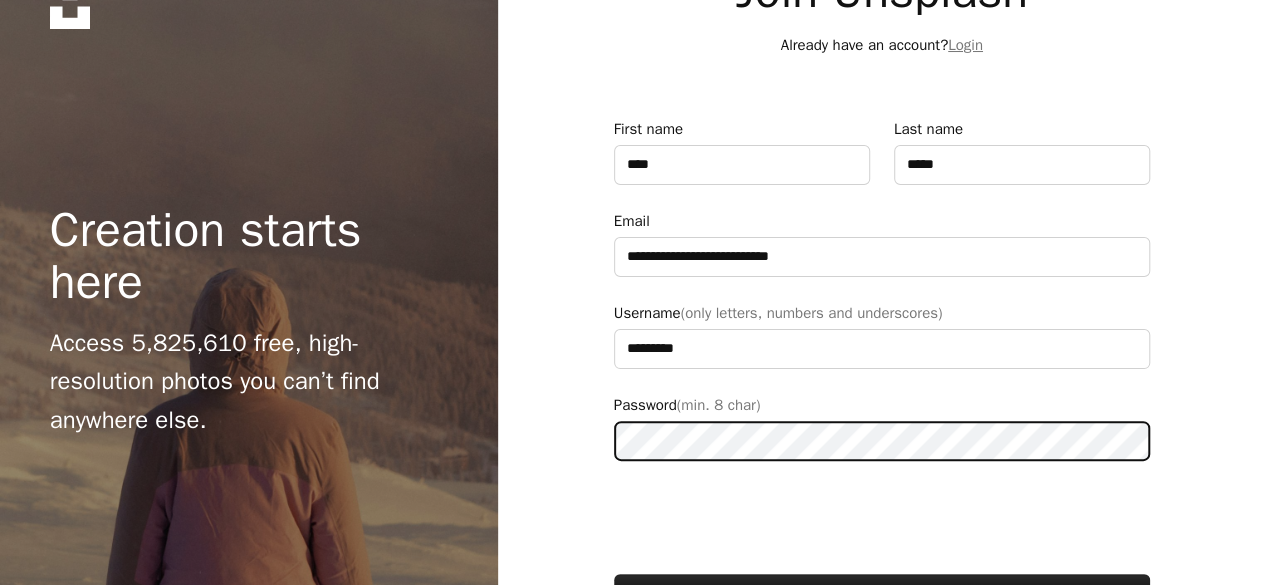 scroll, scrollTop: 159, scrollLeft: 0, axis: vertical 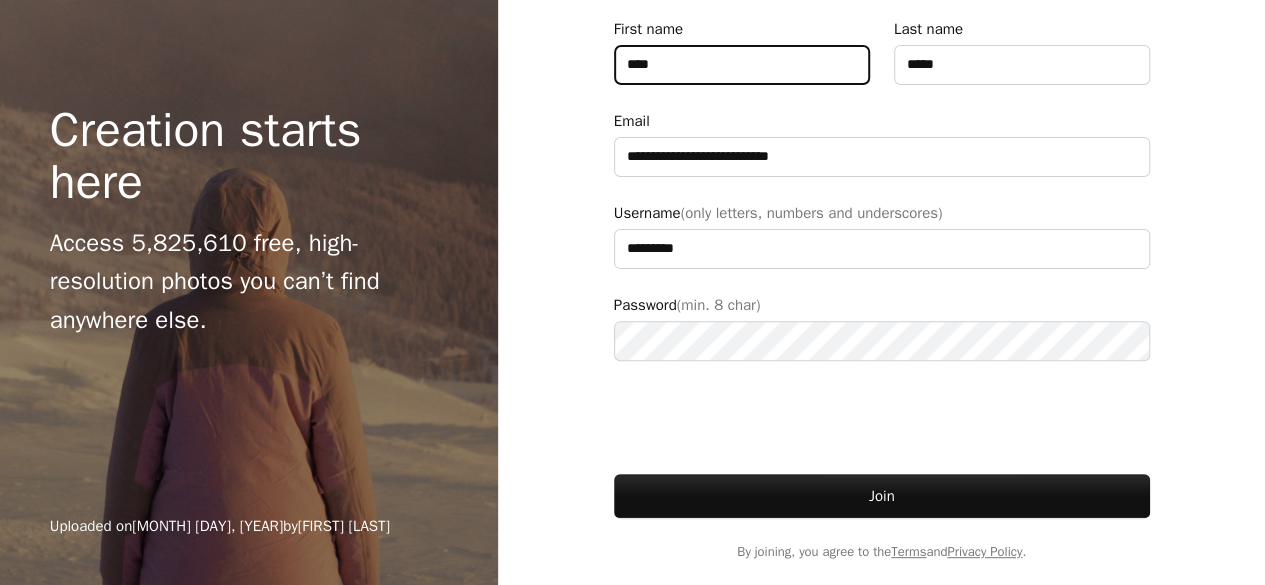 click on "****" at bounding box center (742, 65) 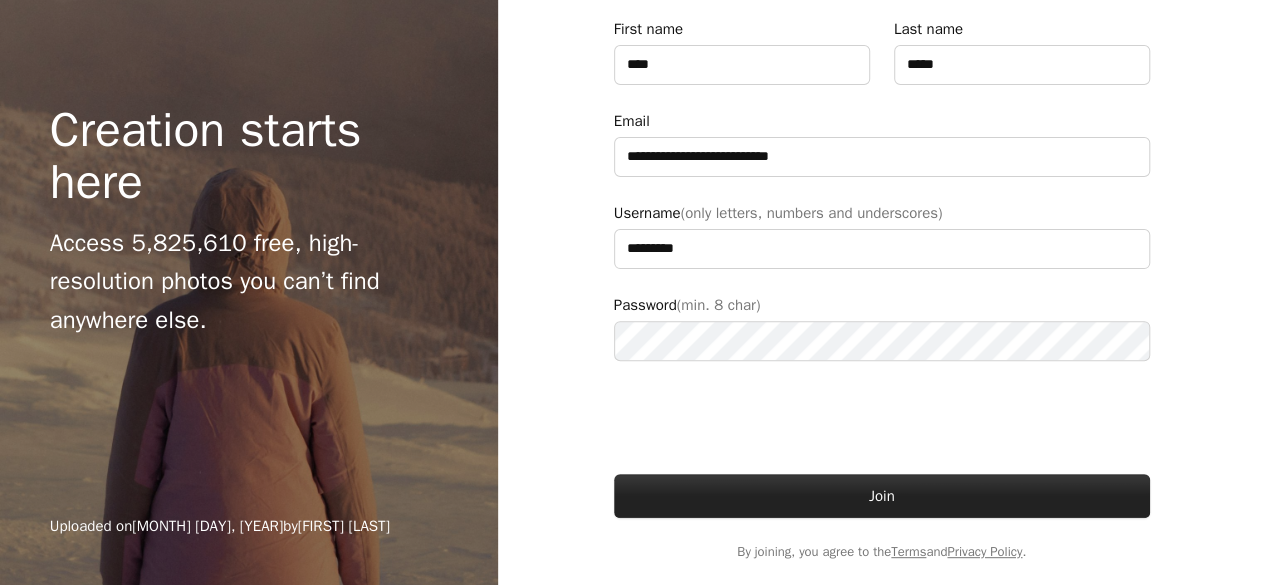 click on "Join" at bounding box center [882, 496] 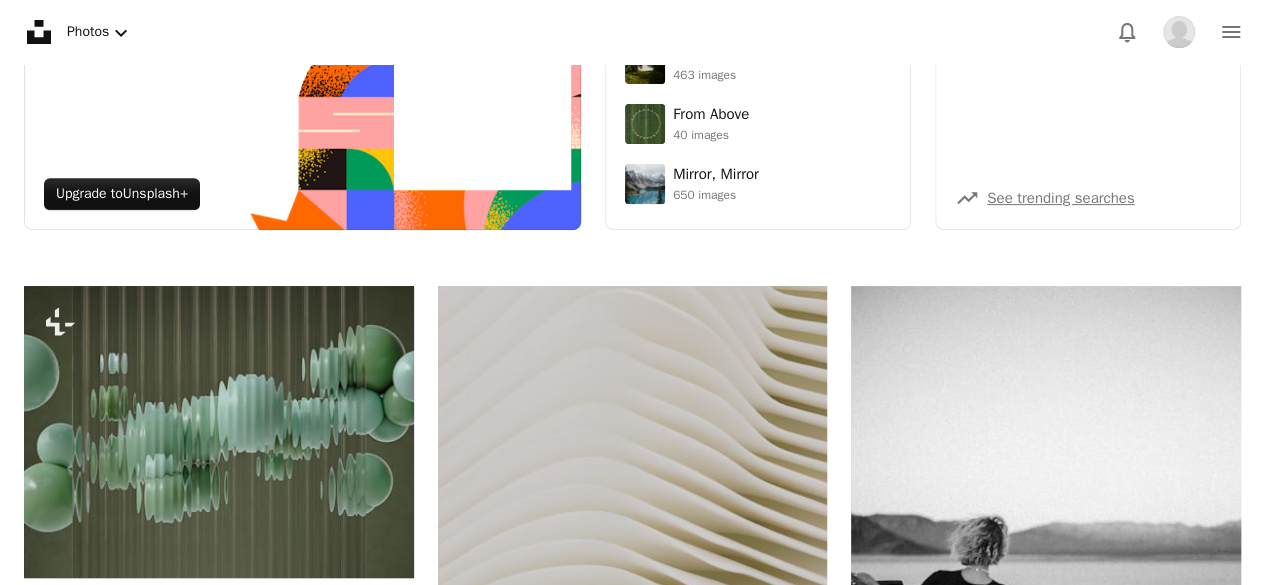 scroll, scrollTop: 0, scrollLeft: 0, axis: both 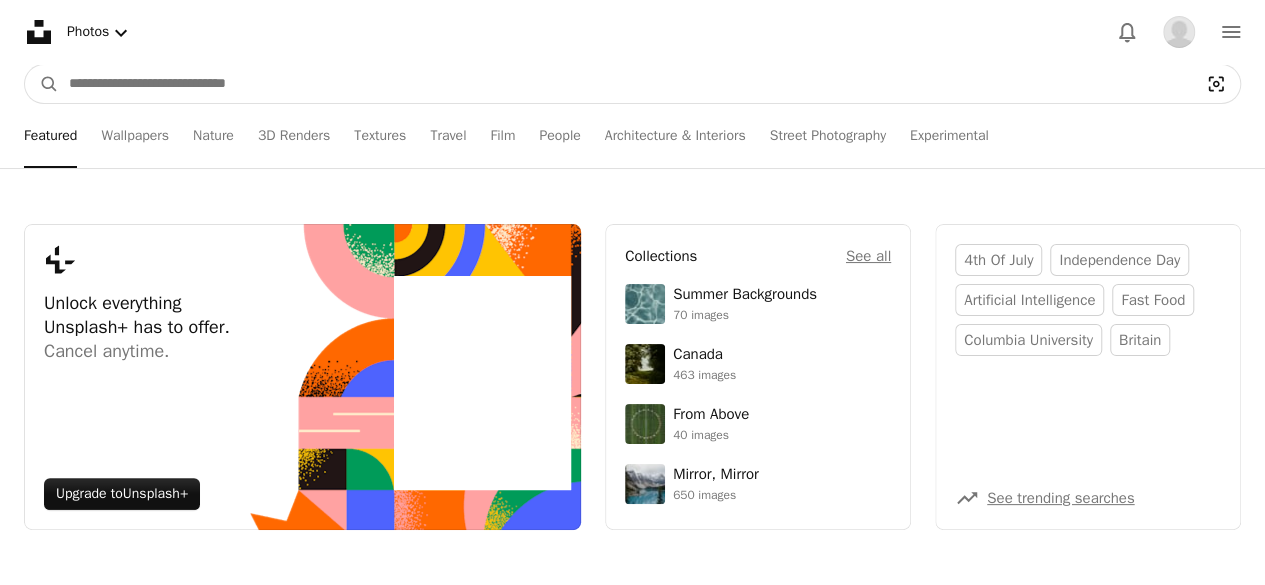 click on "Visual search" 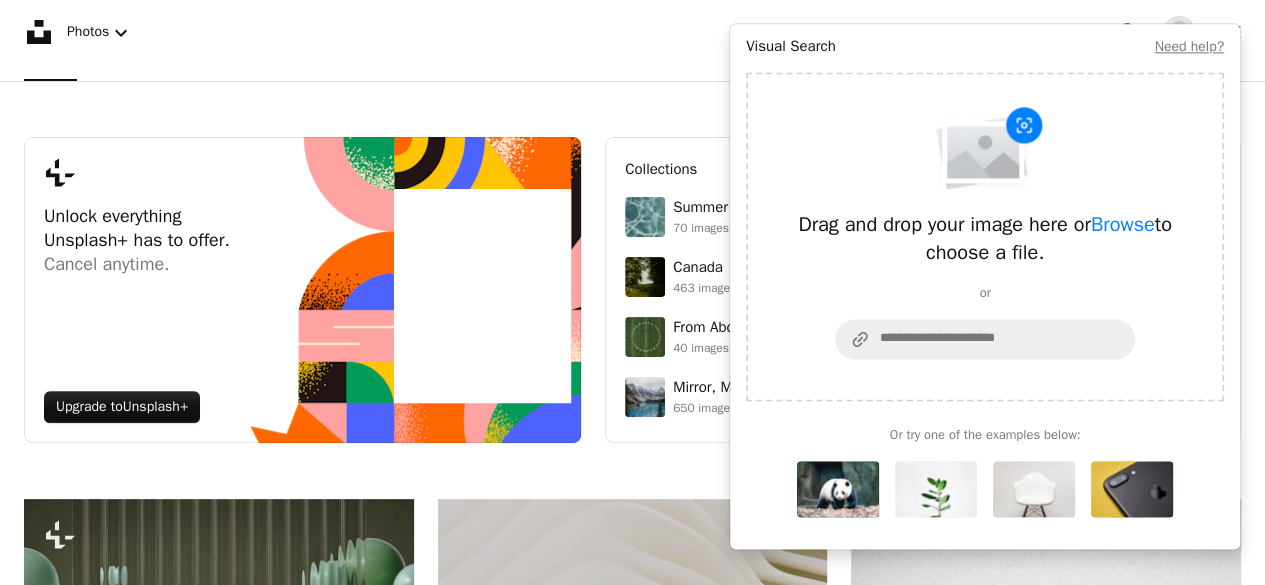 scroll, scrollTop: 0, scrollLeft: 0, axis: both 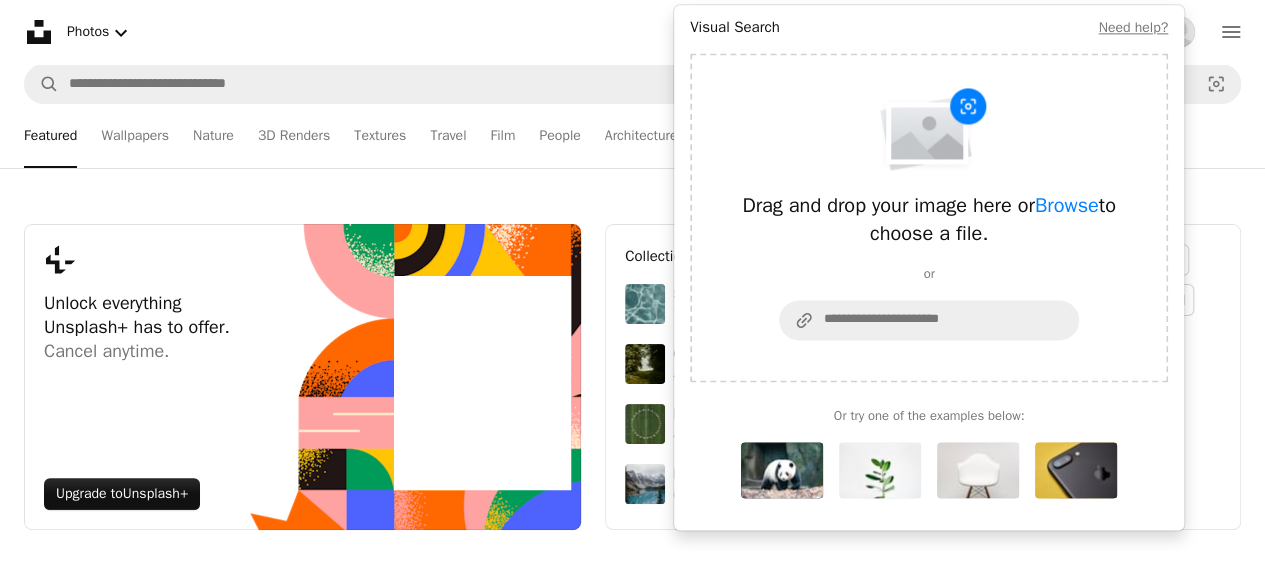 click on "Featured Wallpapers Nature 3D Renders Textures Travel Film People Architecture & Interiors Street Photography Experimental" at bounding box center (671, 136) 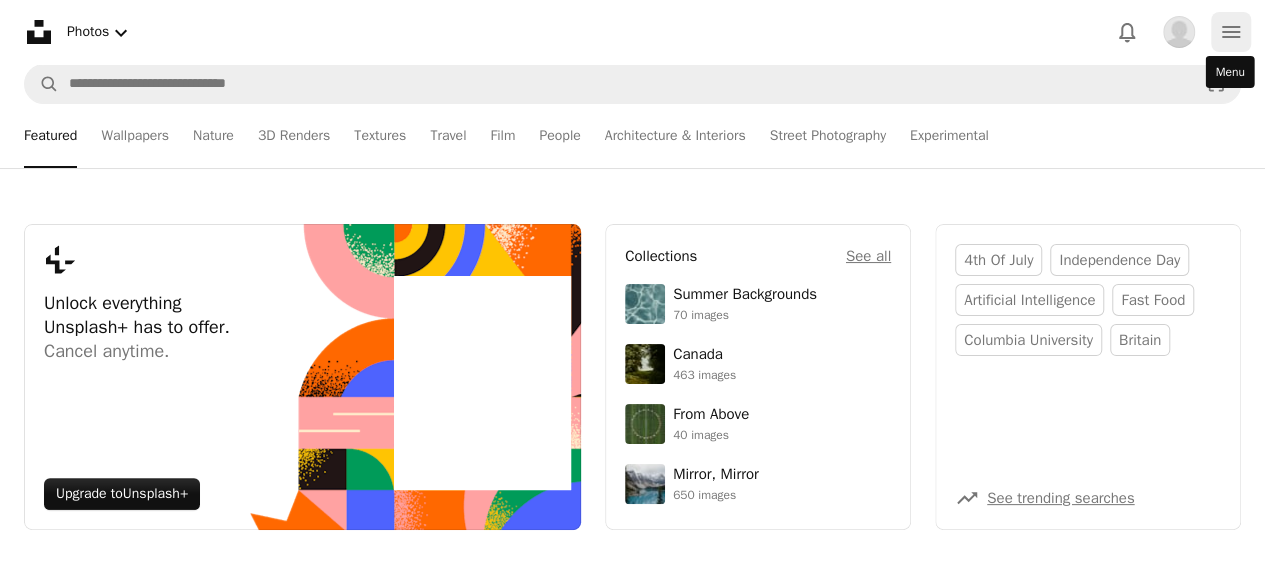click on "navigation menu" 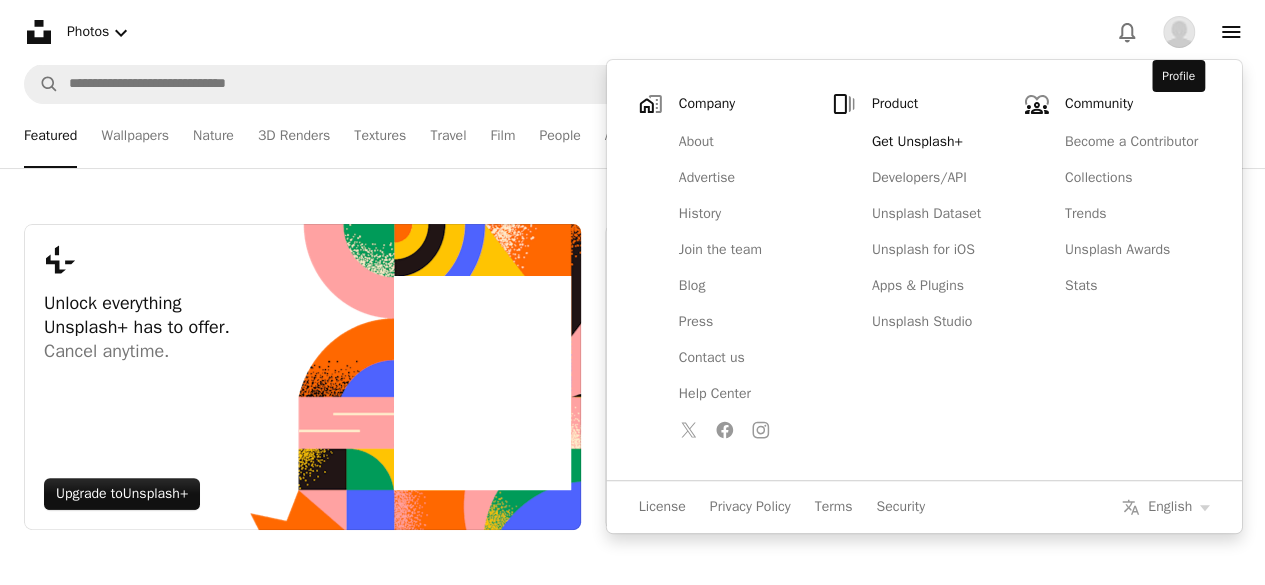 click at bounding box center [1179, 32] 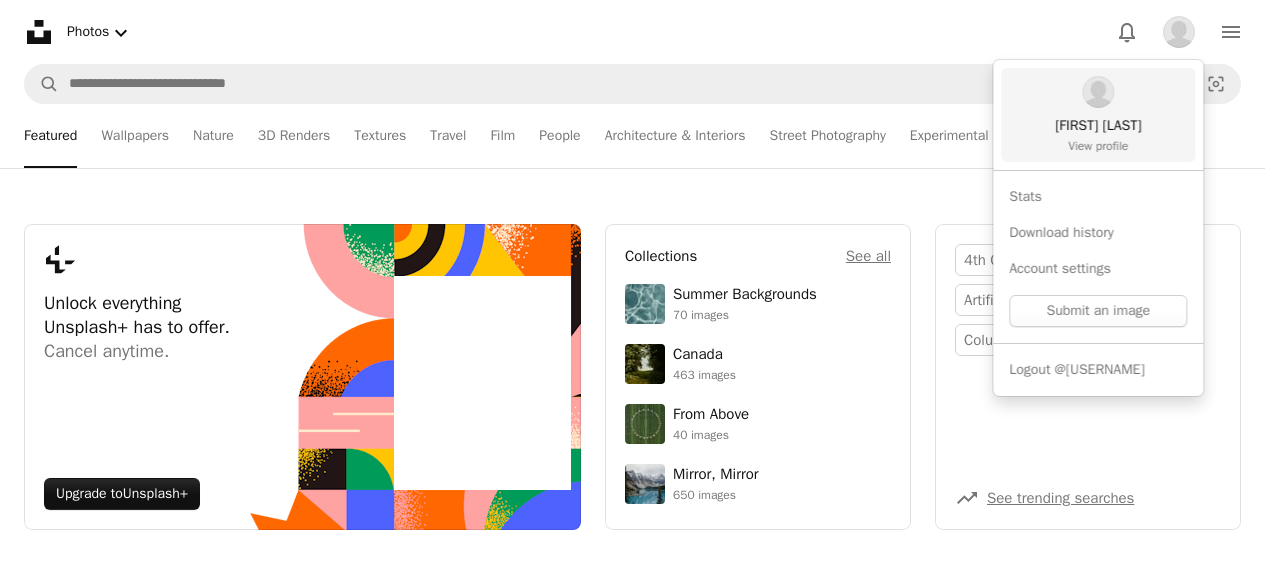 click on "Abdul Rahim Roni View profile" at bounding box center (1098, 115) 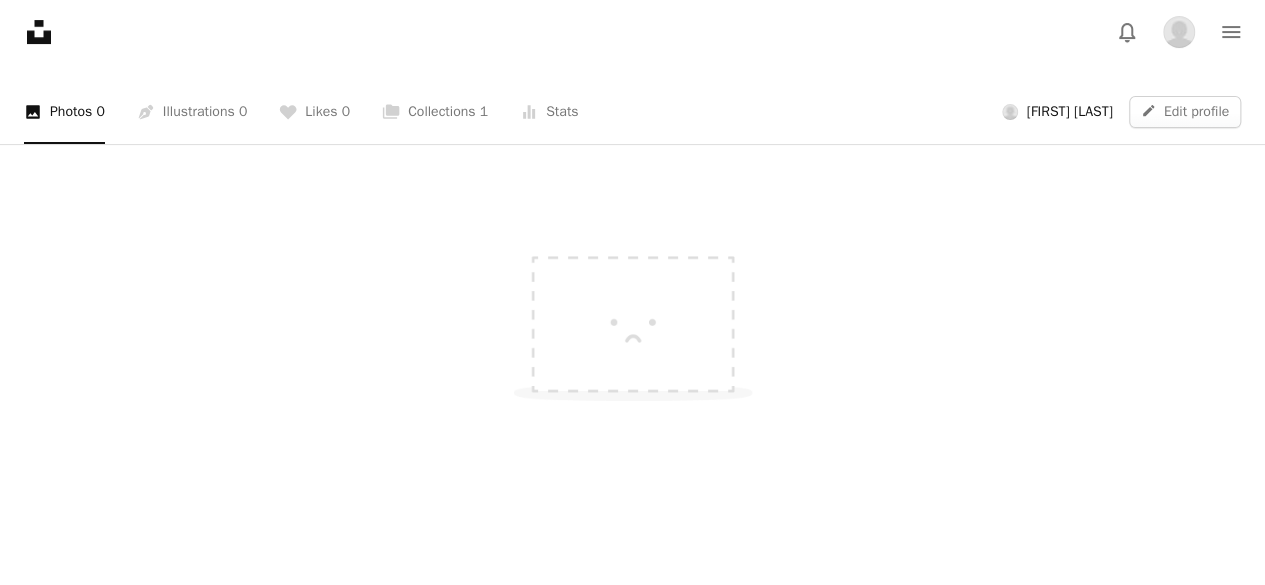 scroll, scrollTop: 400, scrollLeft: 0, axis: vertical 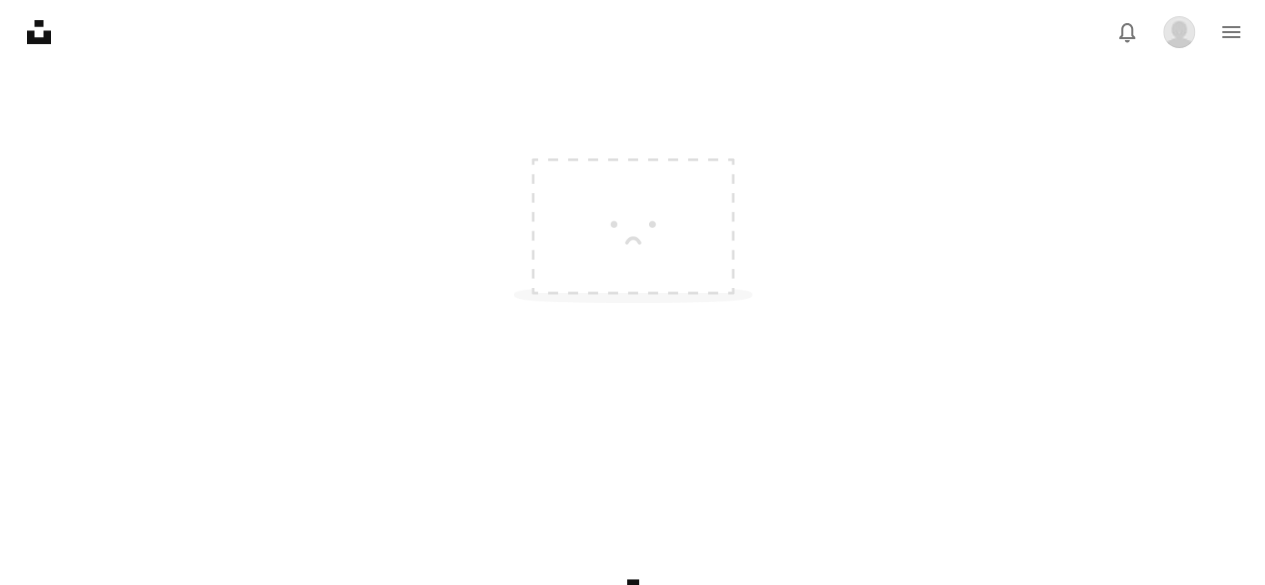 click at bounding box center (633, 214) 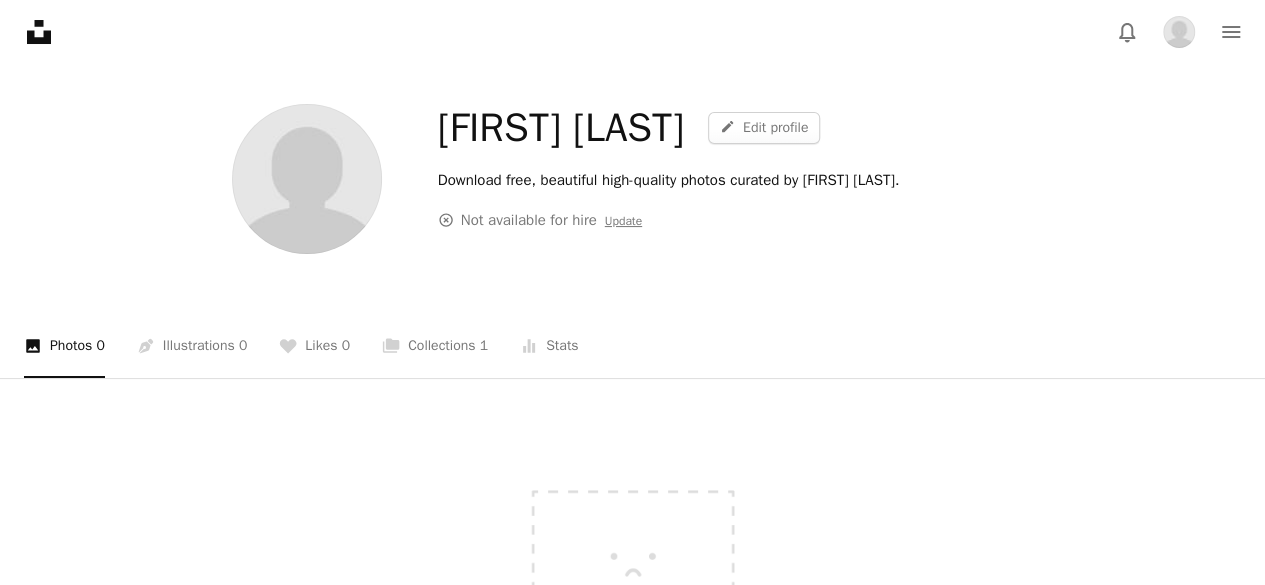 scroll, scrollTop: 100, scrollLeft: 0, axis: vertical 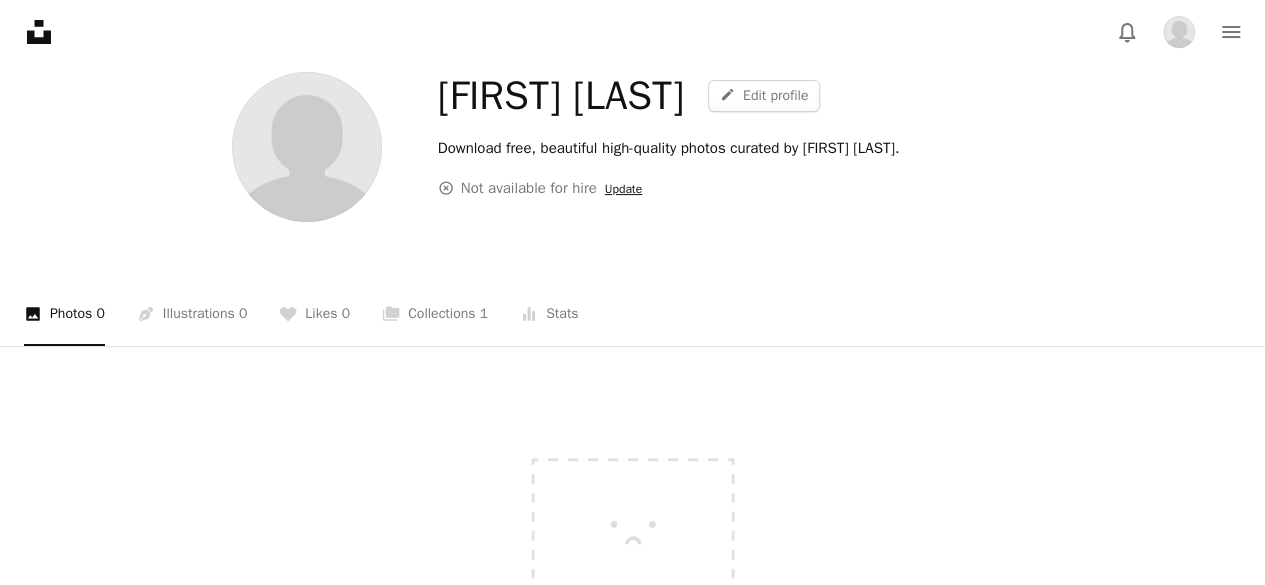 click on "Update" at bounding box center [623, 189] 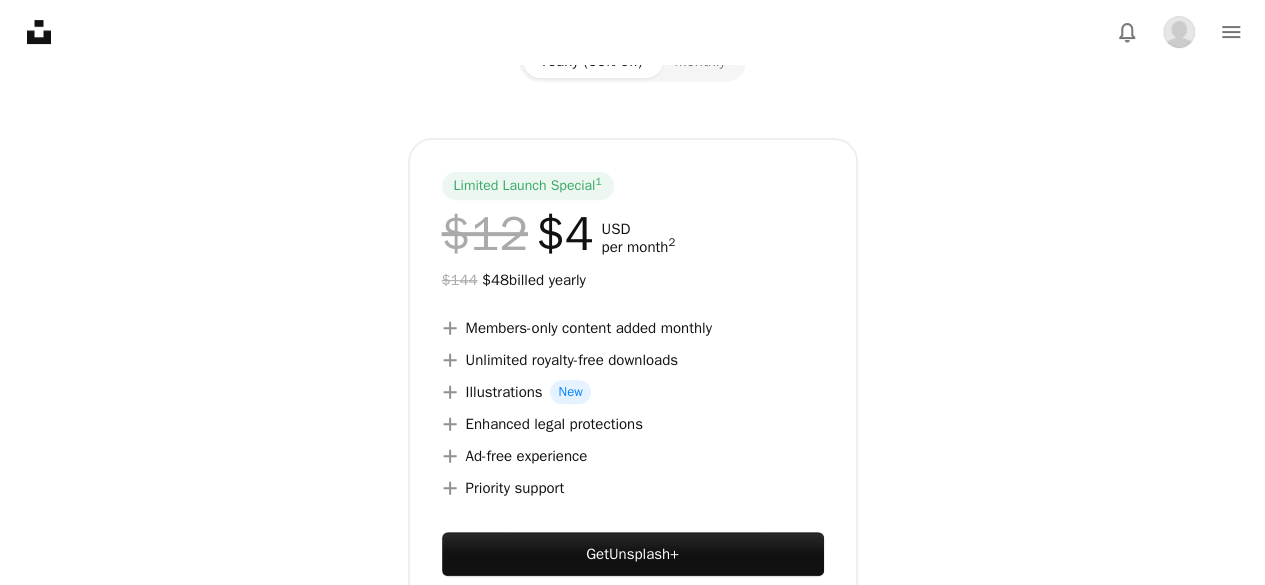 scroll, scrollTop: 0, scrollLeft: 0, axis: both 